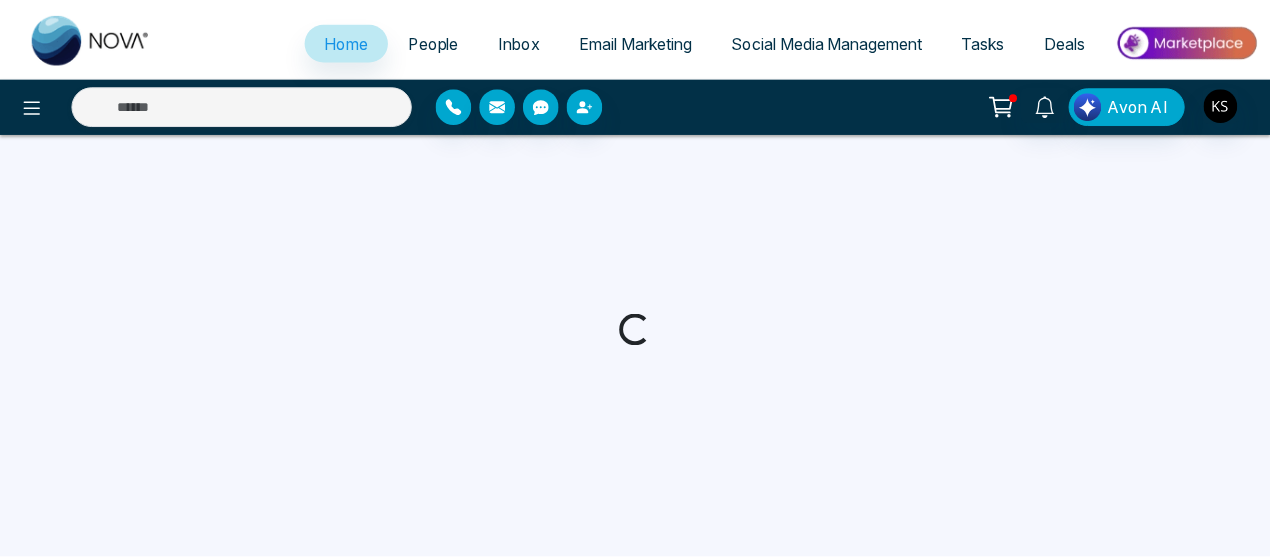 scroll, scrollTop: 0, scrollLeft: 0, axis: both 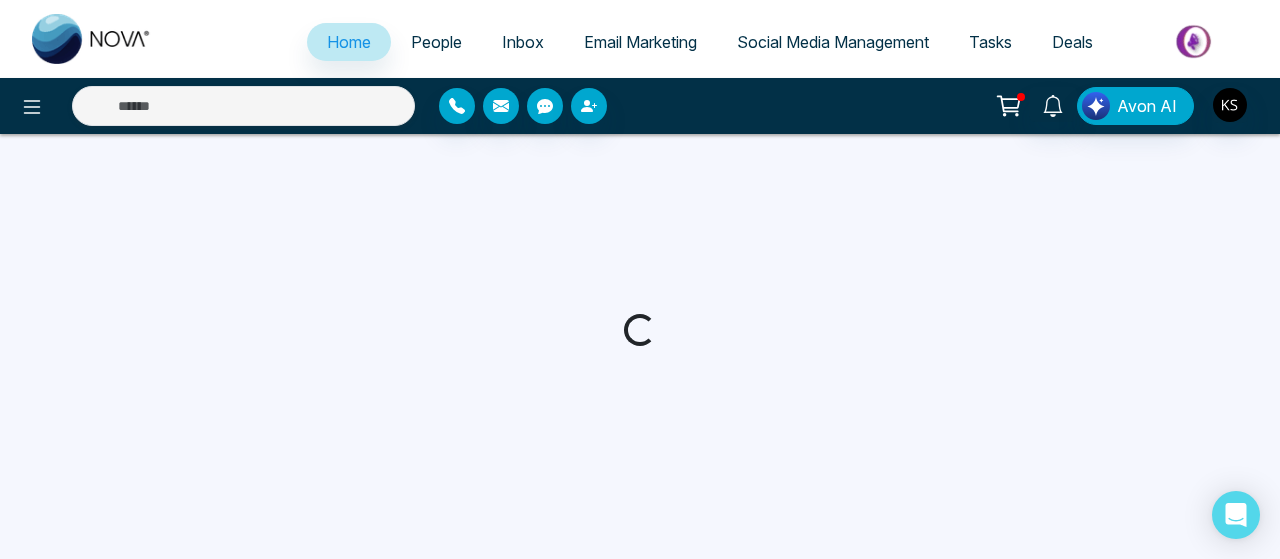 select on "*" 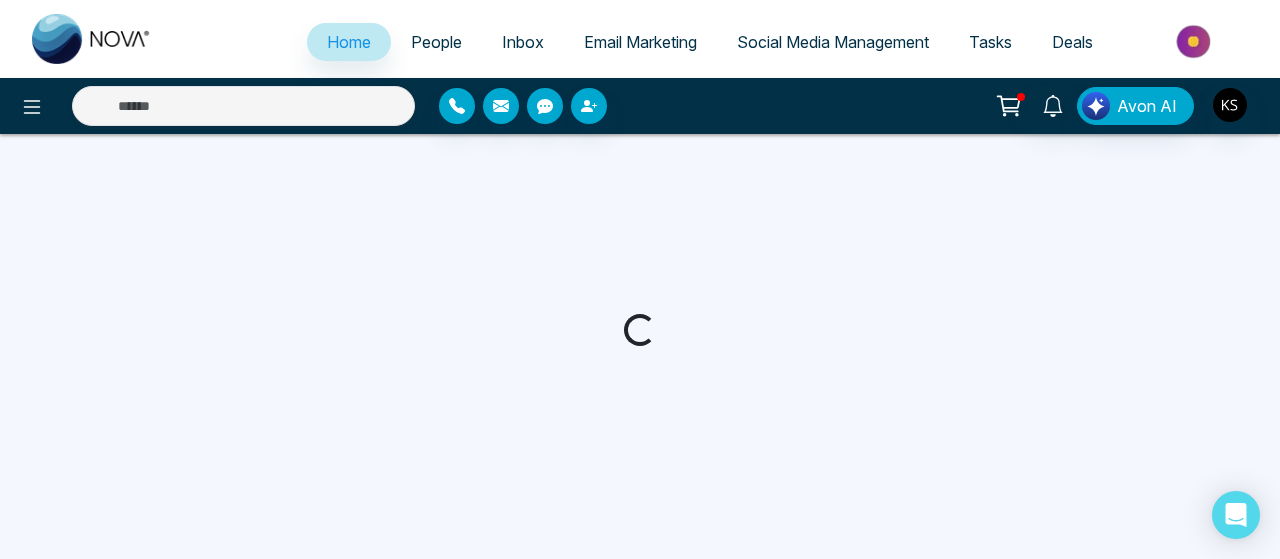 select on "*" 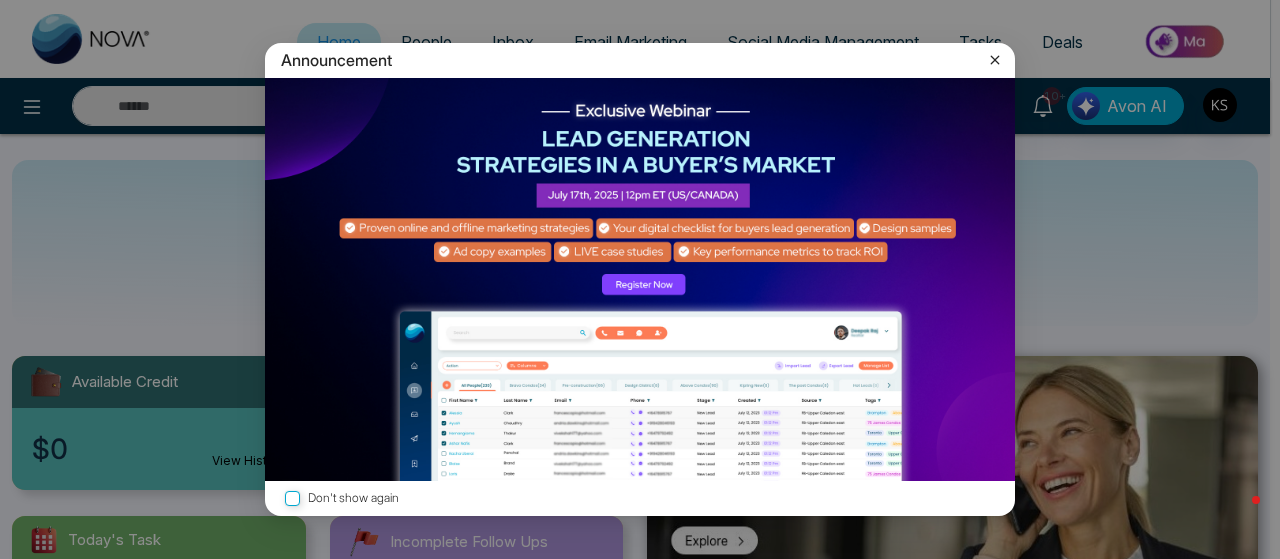 click 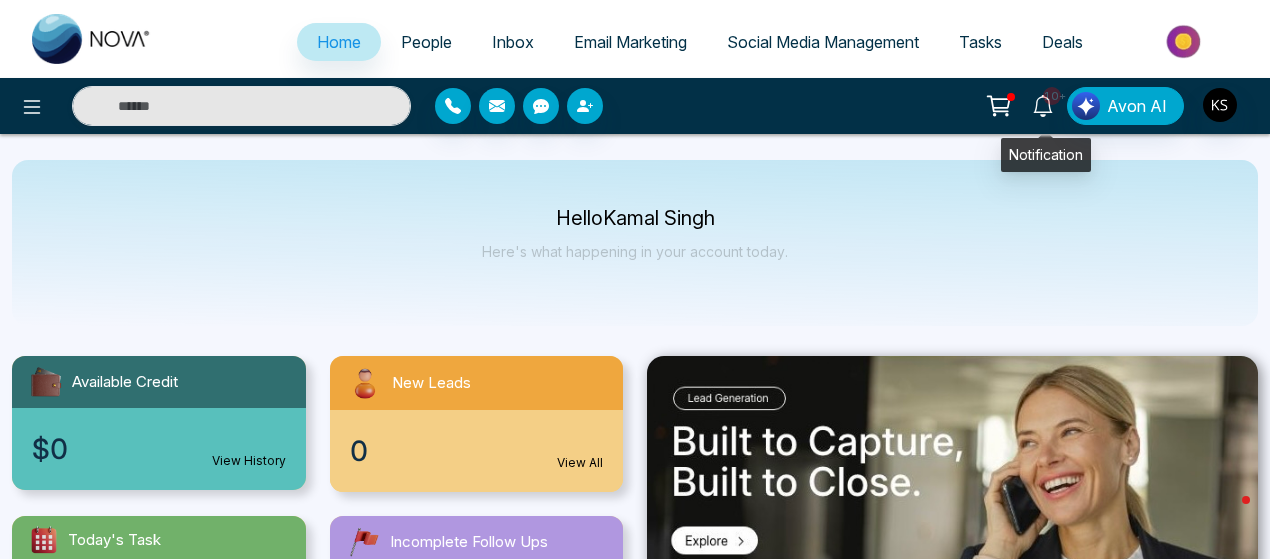 click on "10+" at bounding box center (1052, 96) 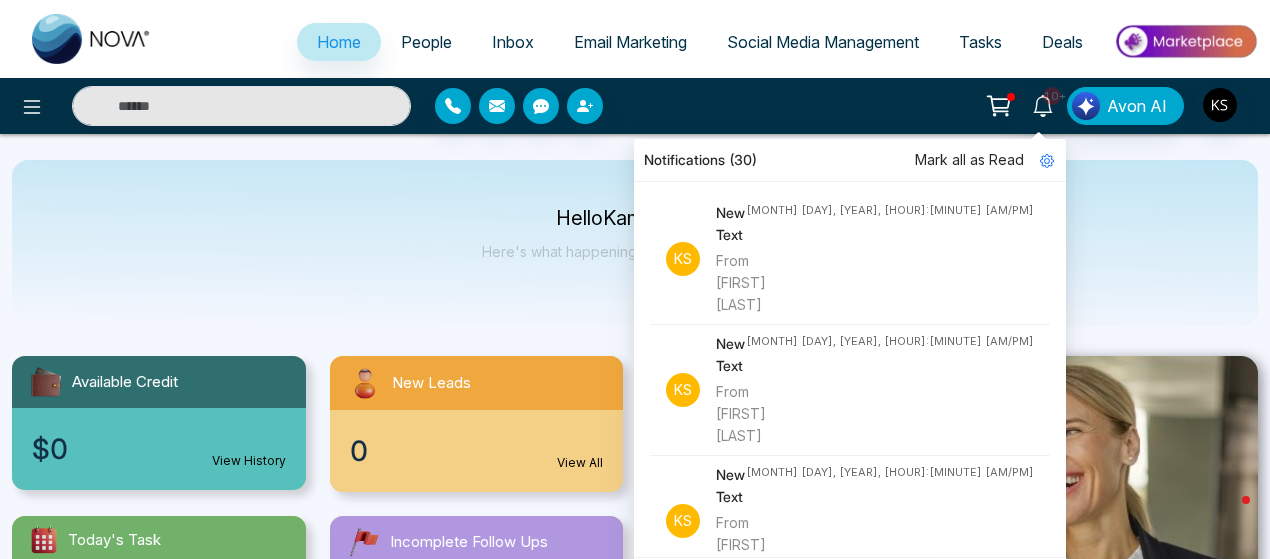 click on "From [FIRST] [LAST]" at bounding box center [731, 414] 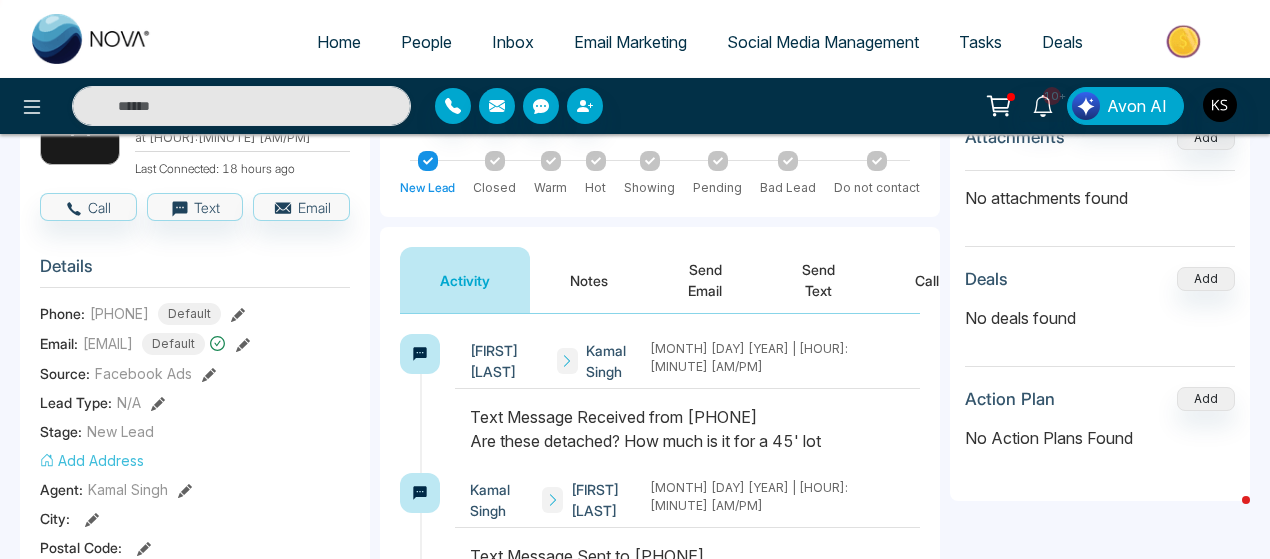scroll, scrollTop: 162, scrollLeft: 0, axis: vertical 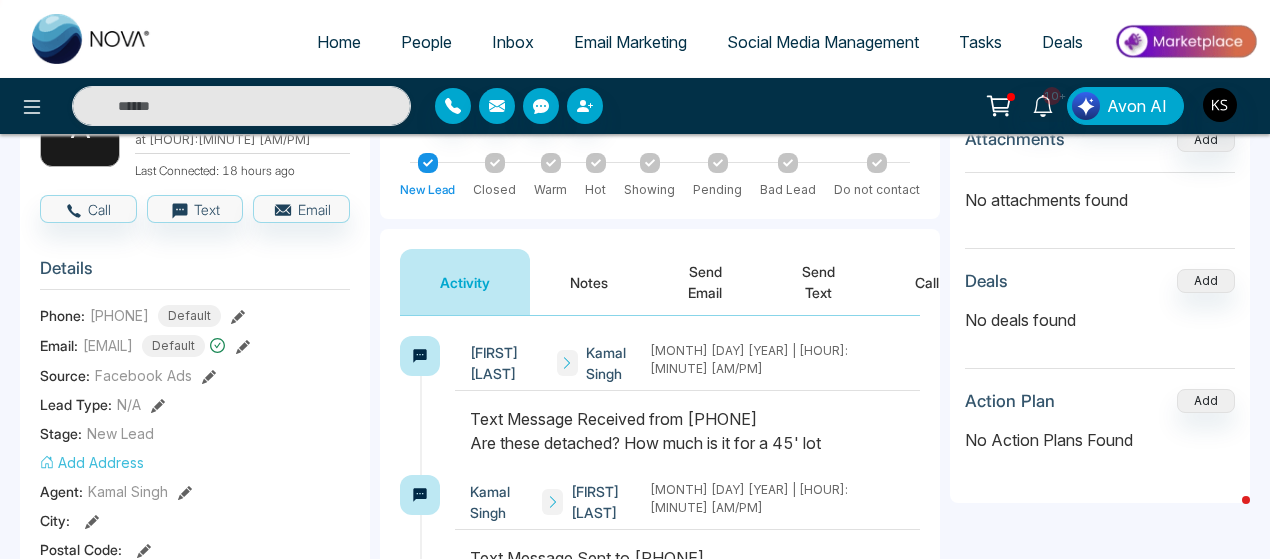 click on "Send Text" at bounding box center [818, 282] 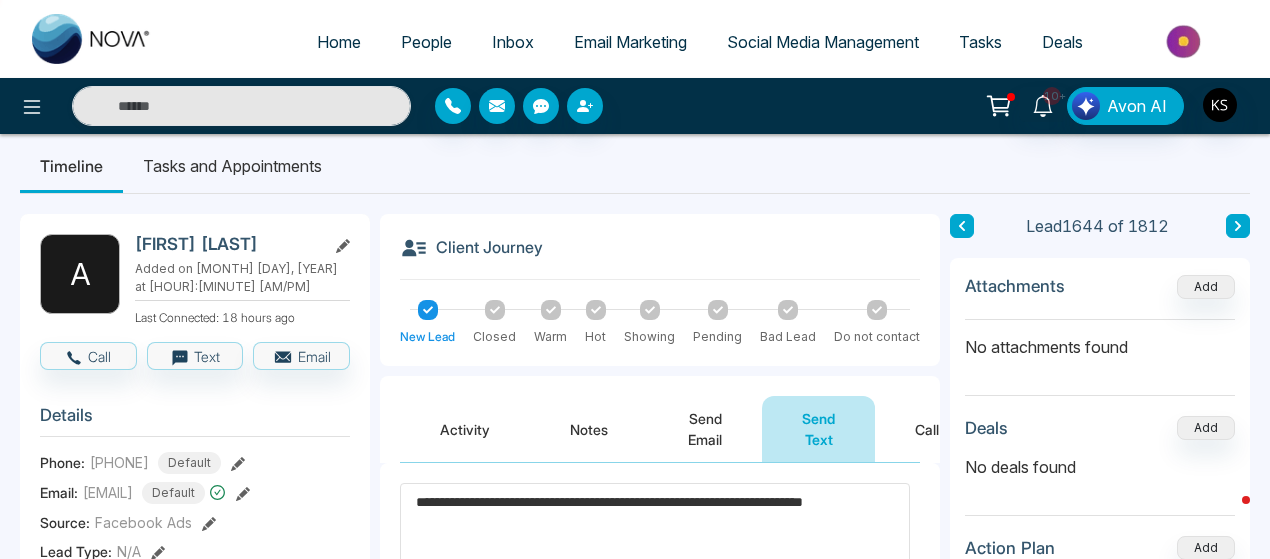 scroll, scrollTop: 14, scrollLeft: 0, axis: vertical 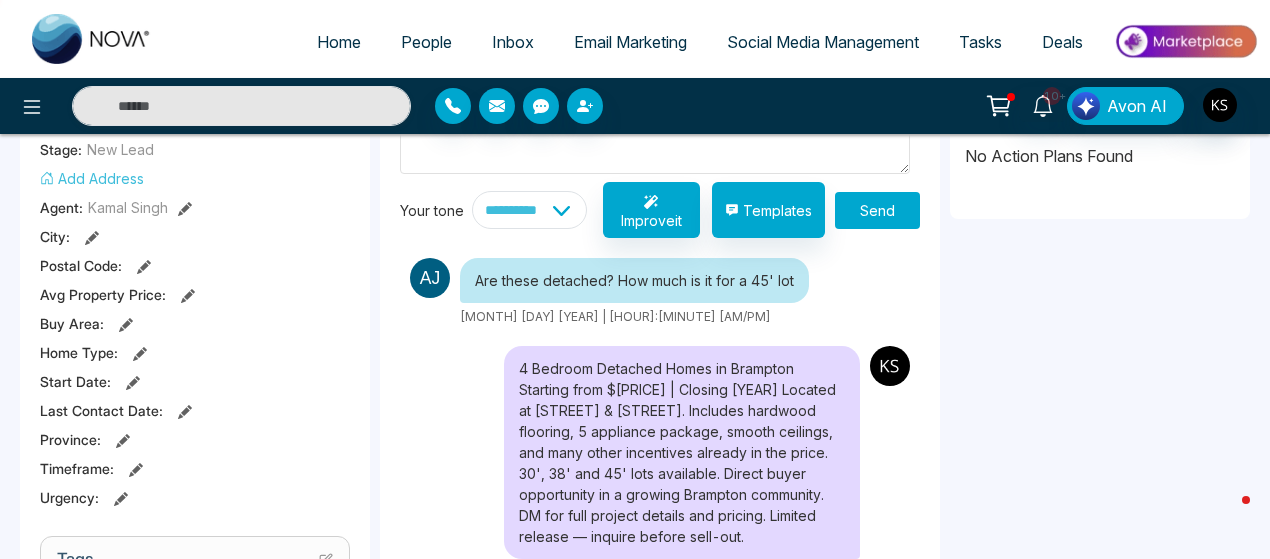 type on "**********" 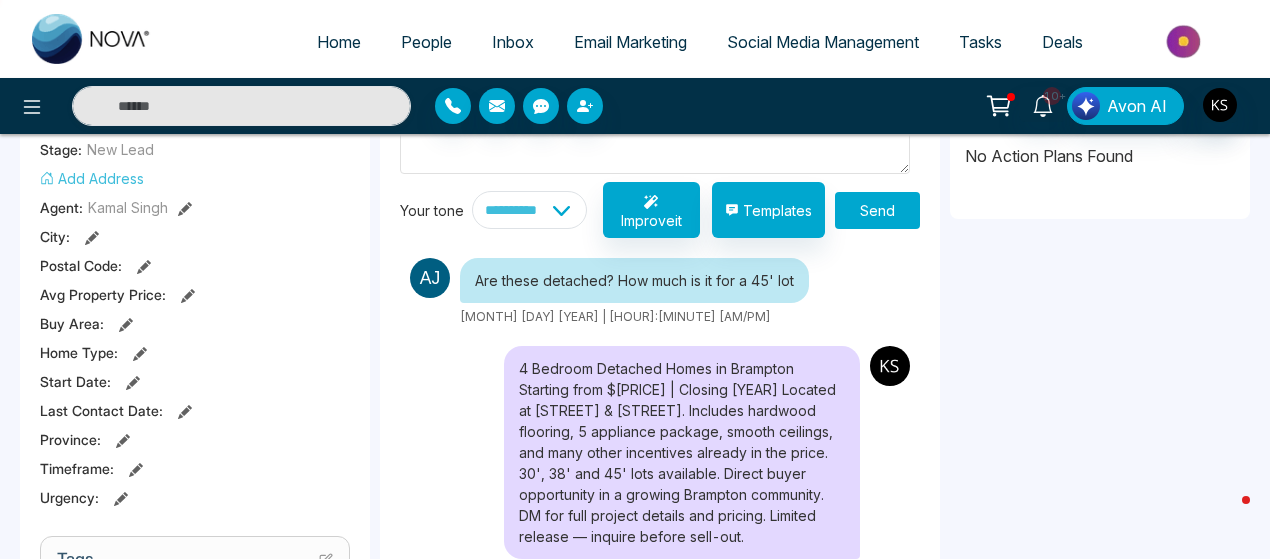 click on "Send" at bounding box center [877, 210] 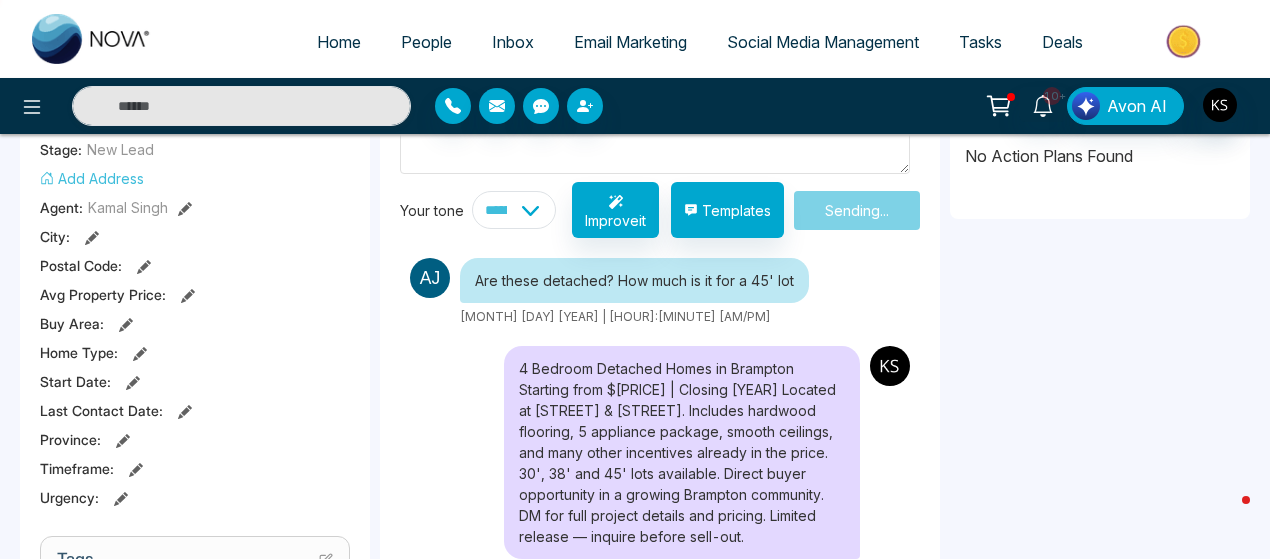 type 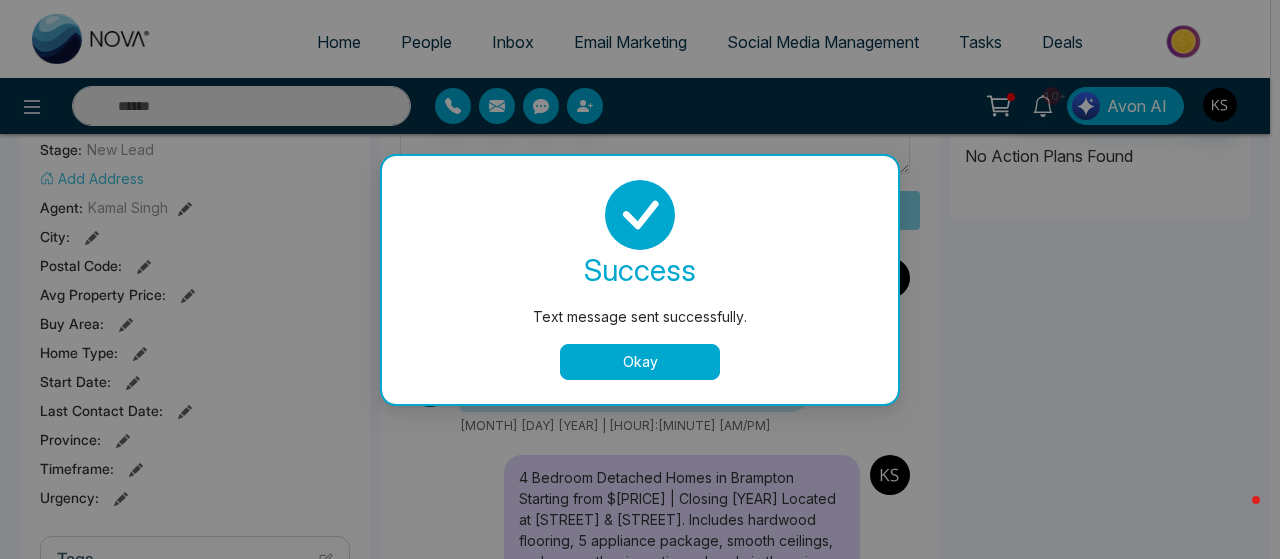 click on "Okay" at bounding box center [640, 362] 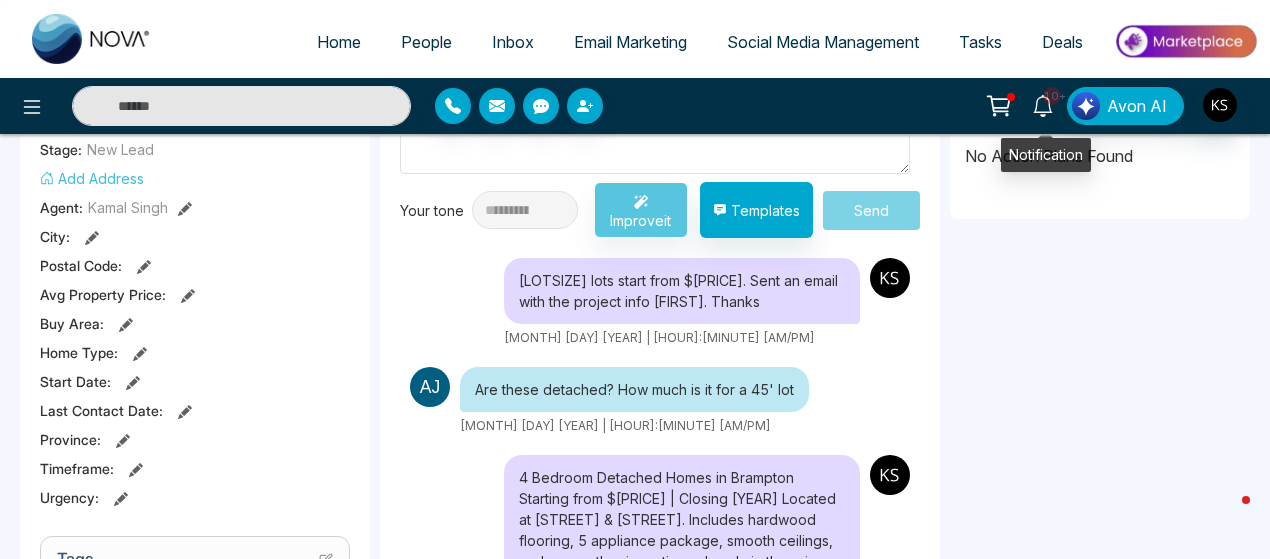 click 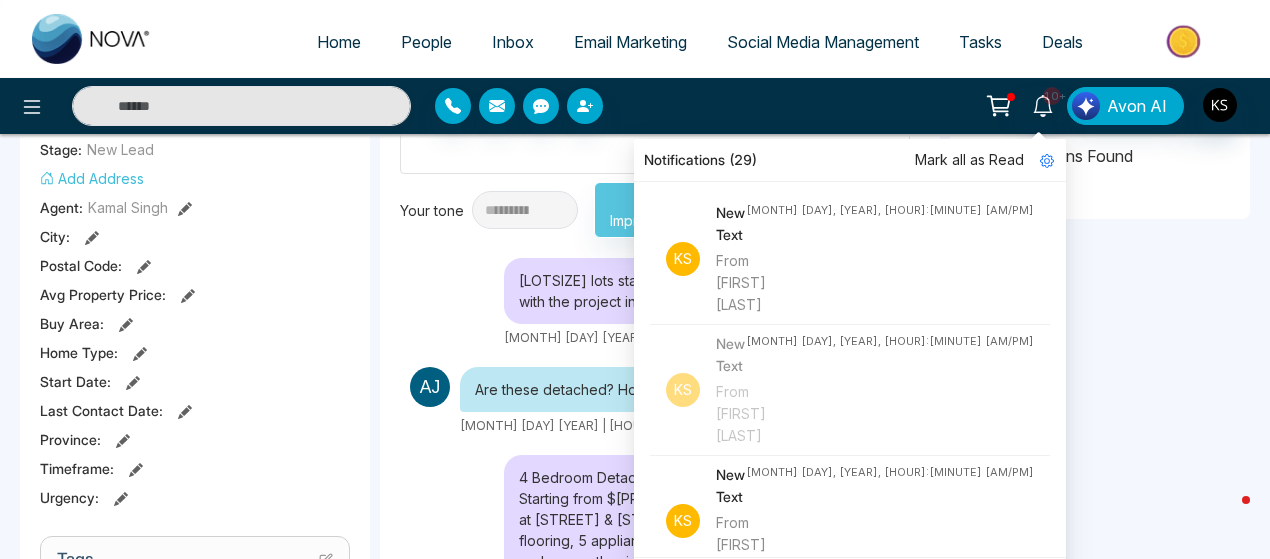 click on "From [FIRST] [LAST]" at bounding box center (731, 545) 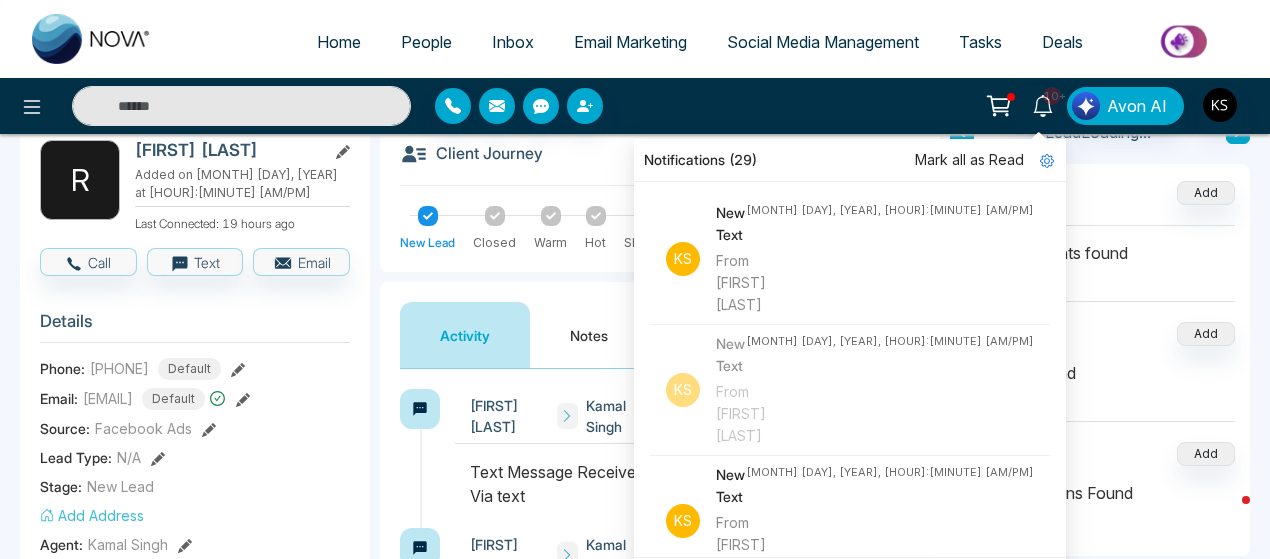 scroll, scrollTop: 118, scrollLeft: 0, axis: vertical 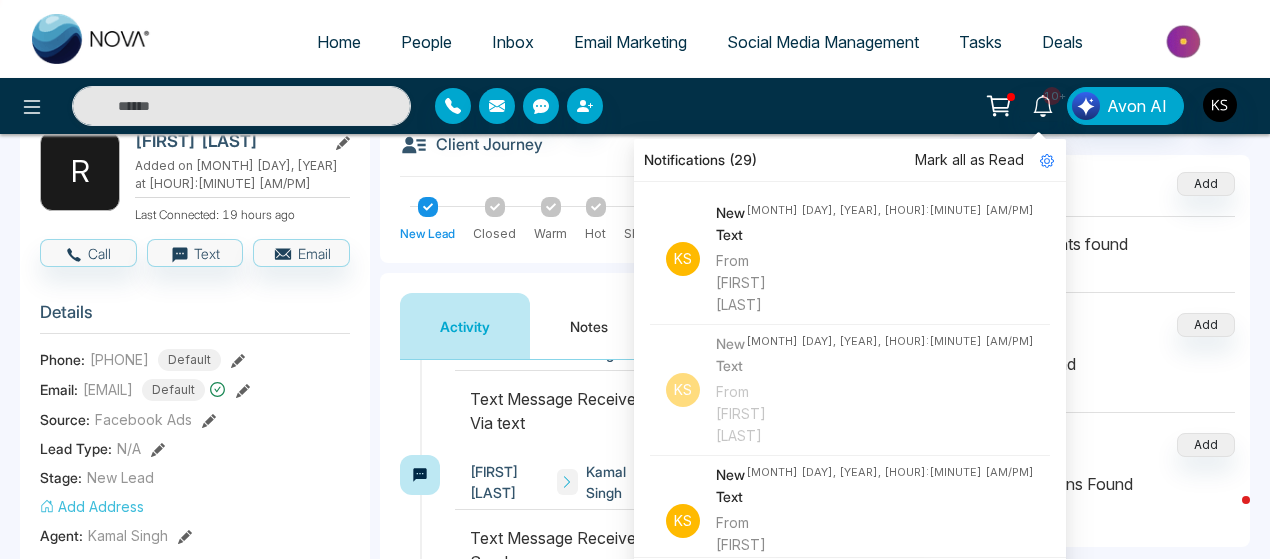click on "Text Message Received from [PHONE] Via text" at bounding box center [687, 411] 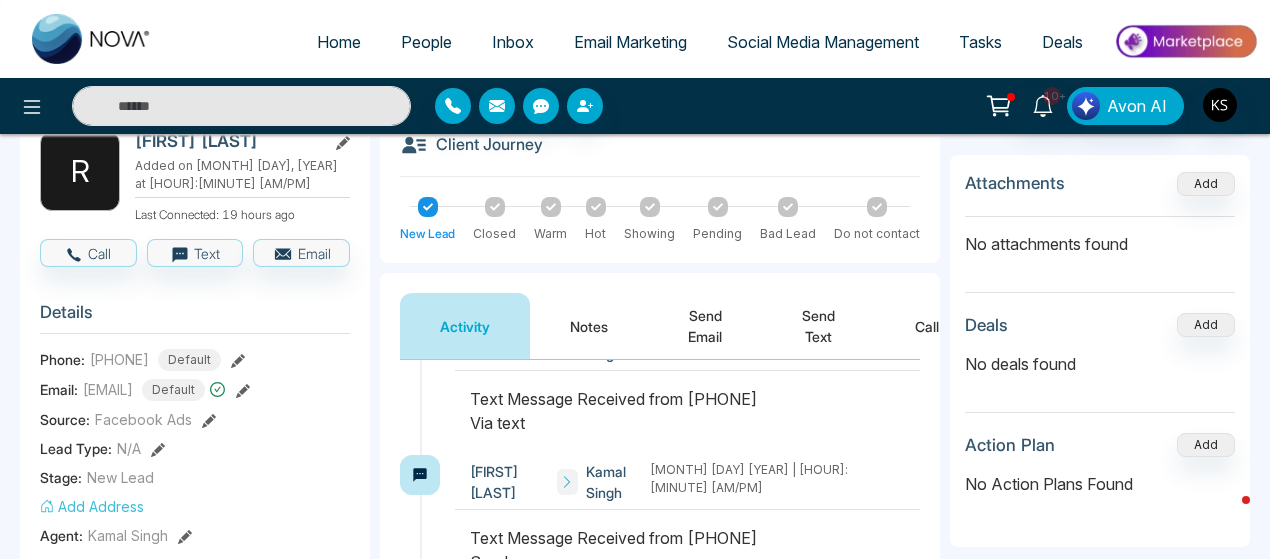 click on "Notes" at bounding box center [589, 326] 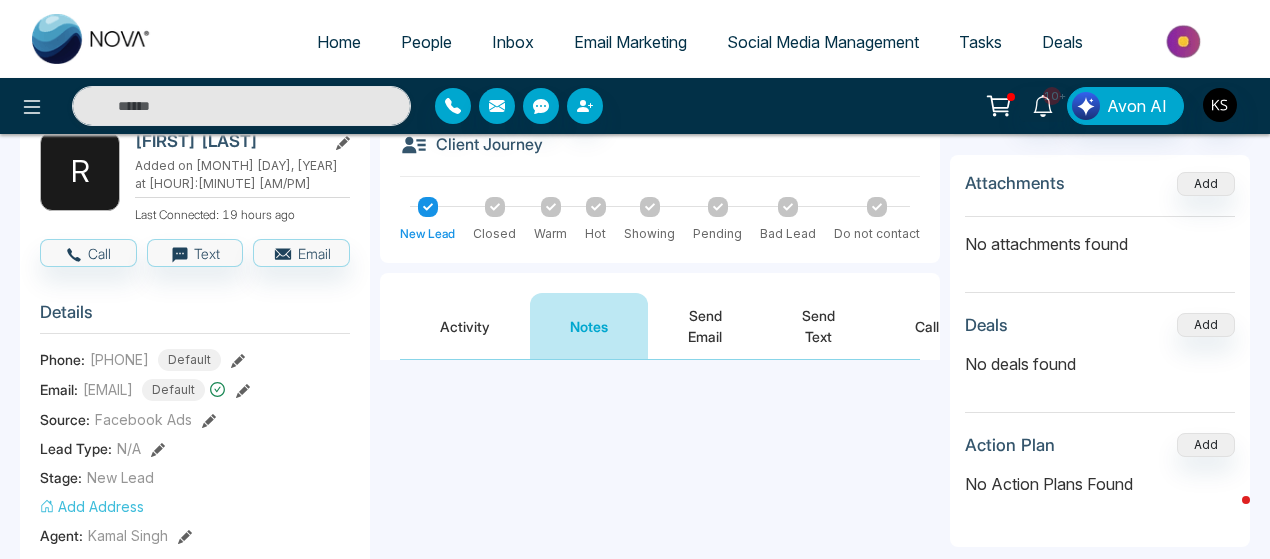 scroll, scrollTop: 0, scrollLeft: 0, axis: both 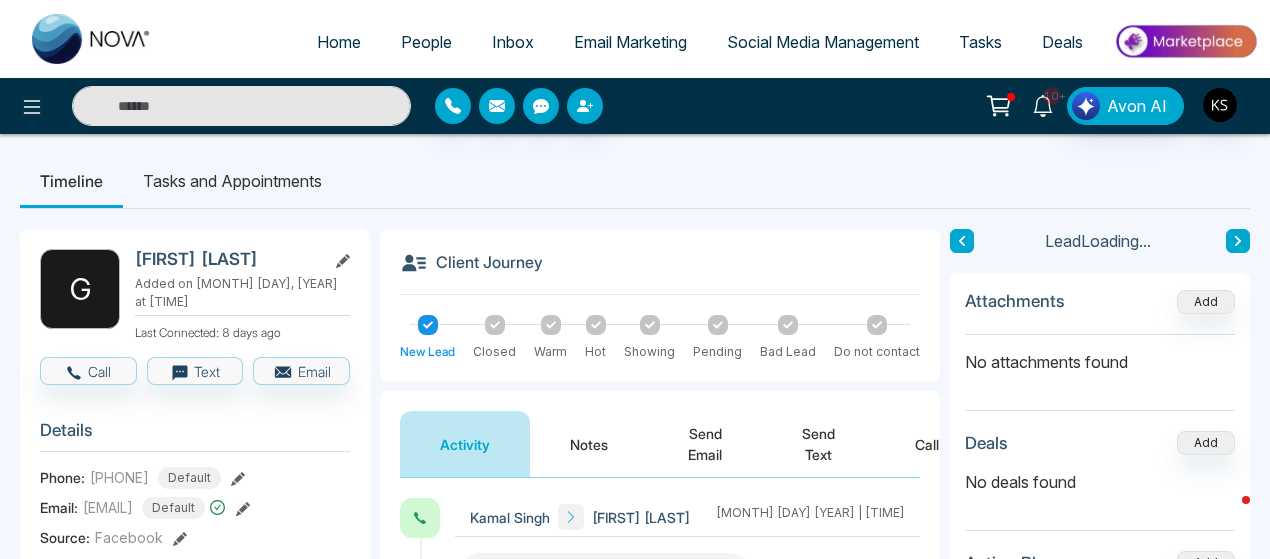 click 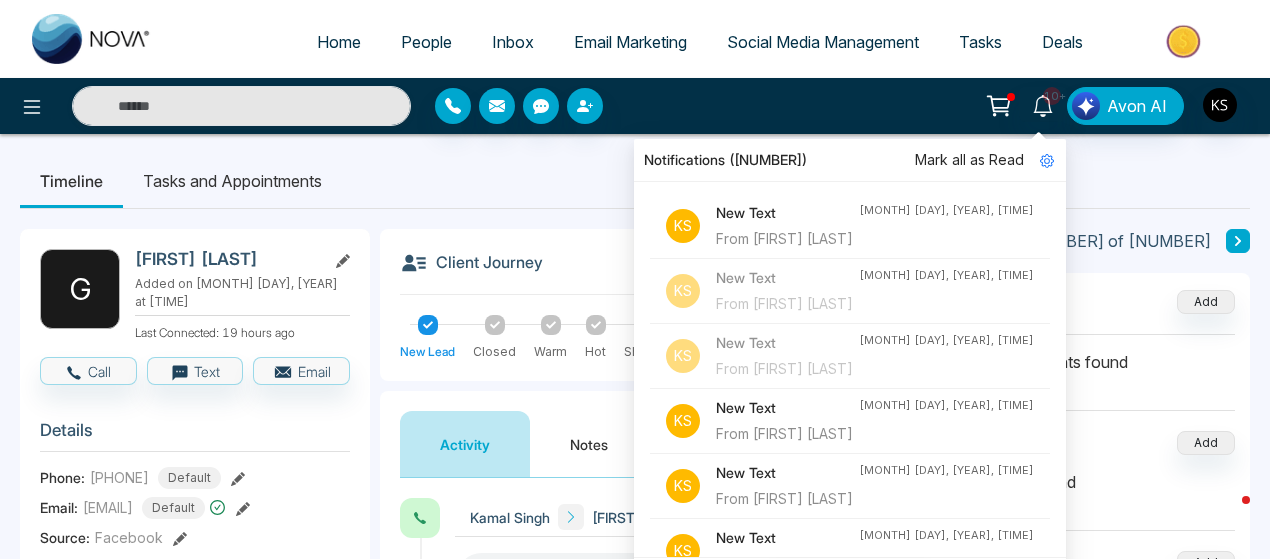 click on "New Text" at bounding box center (787, 473) 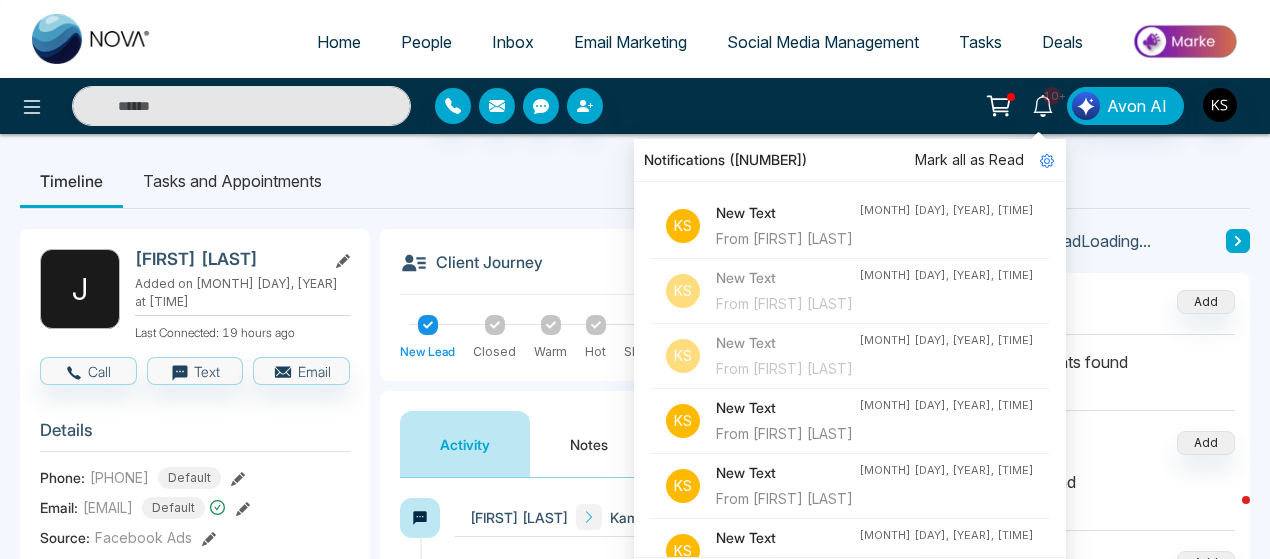 click on "Timeline Tasks and Appointments" at bounding box center (635, 181) 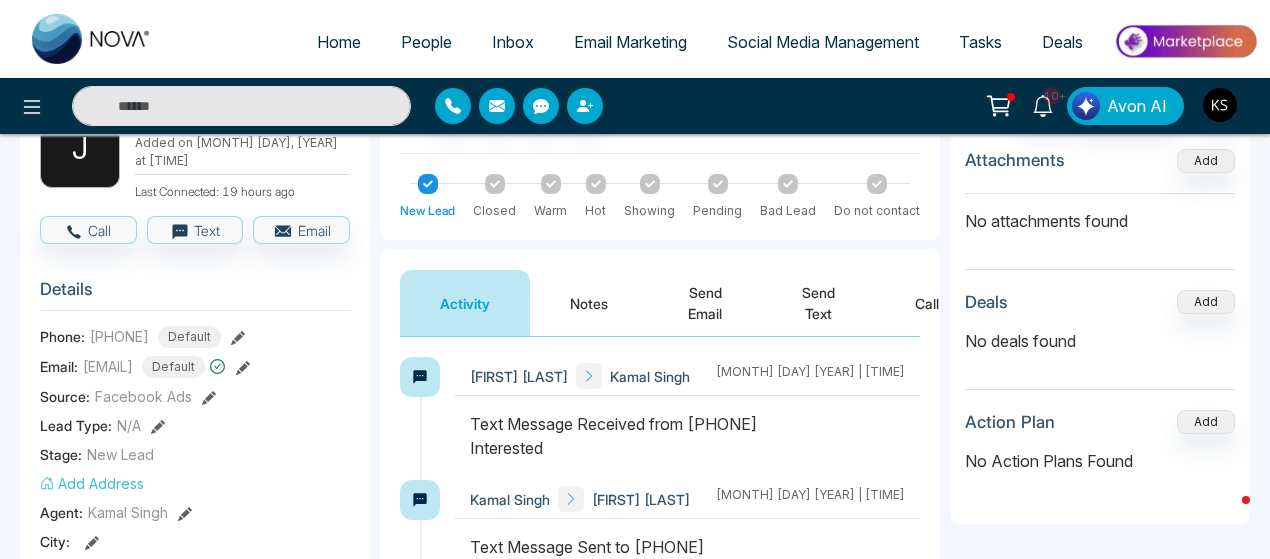 scroll, scrollTop: 140, scrollLeft: 0, axis: vertical 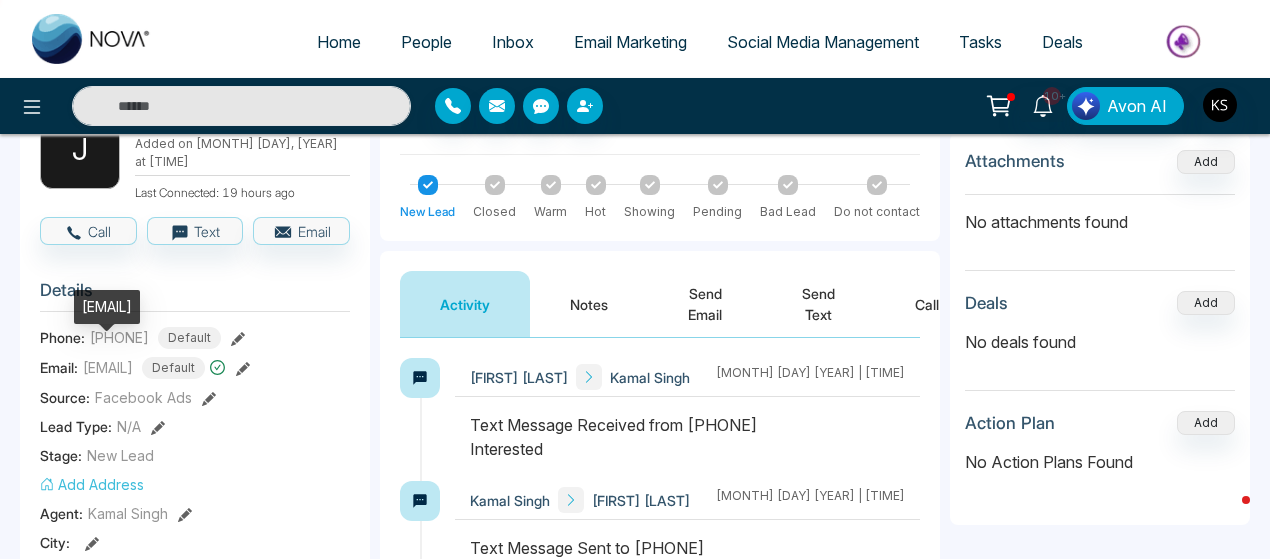 click on "[EMAIL]" at bounding box center [108, 367] 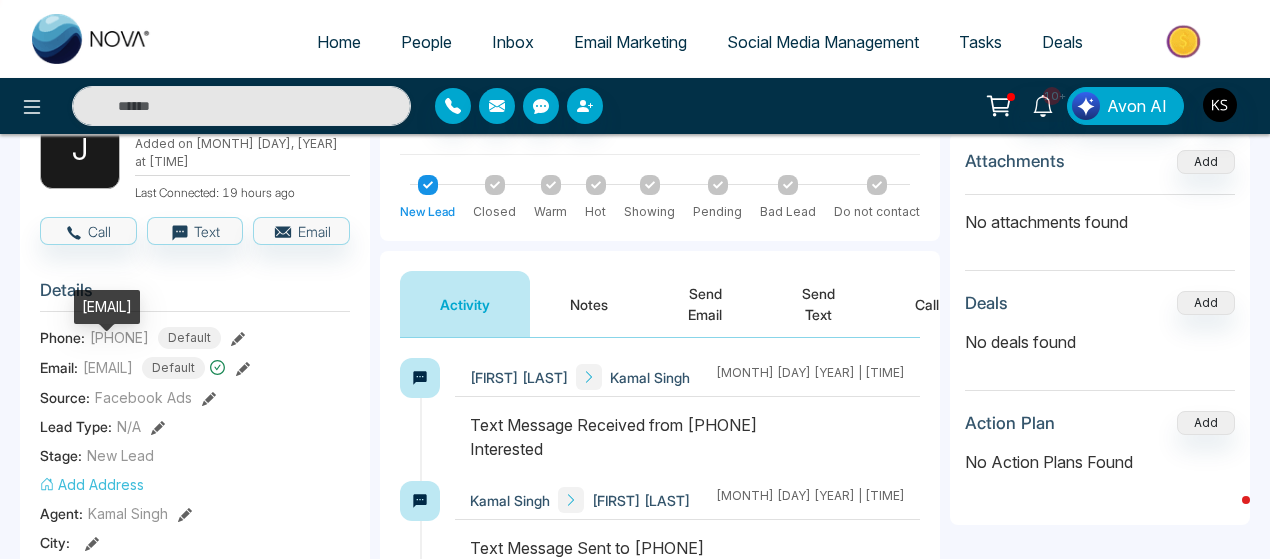click on "[EMAIL]" at bounding box center (108, 367) 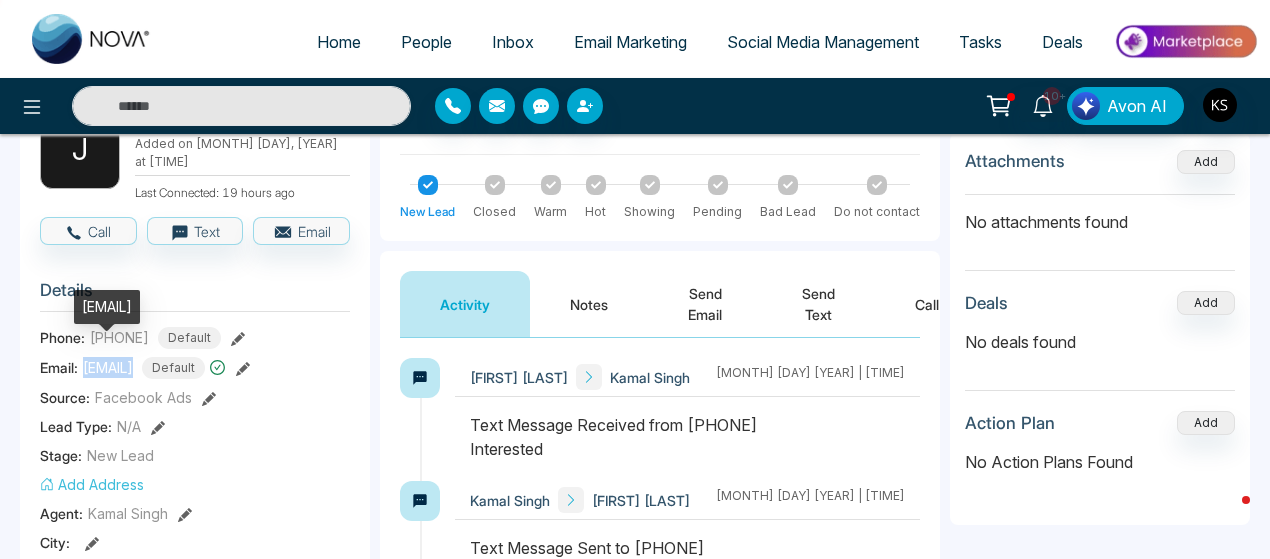 click on "[EMAIL]" at bounding box center (108, 367) 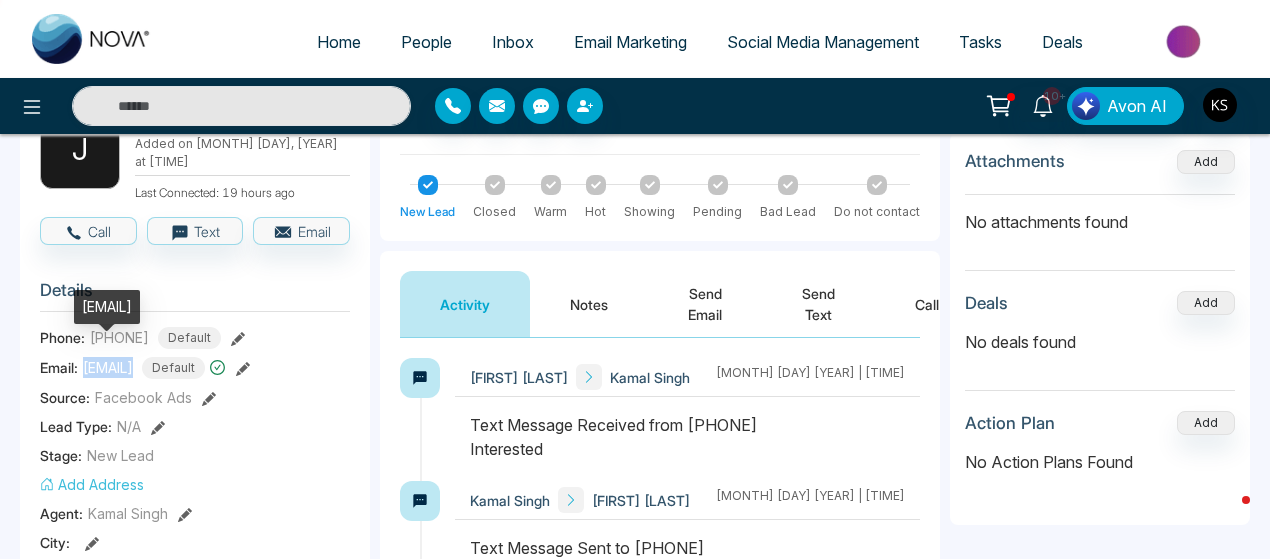 copy on "[EMAIL]" 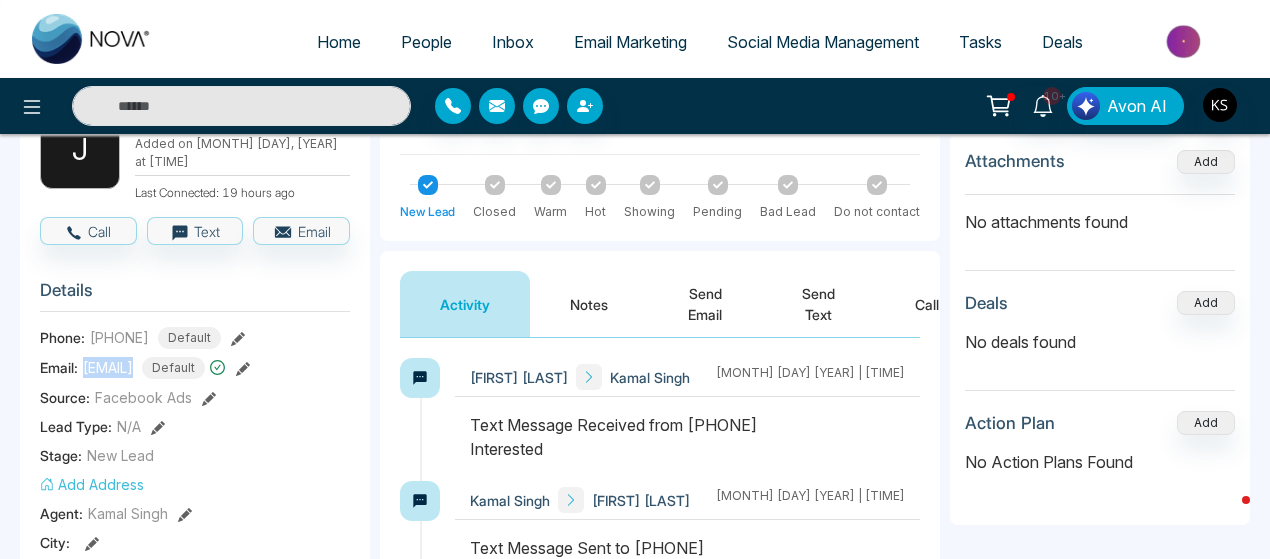 click on "Send Text" at bounding box center [818, 304] 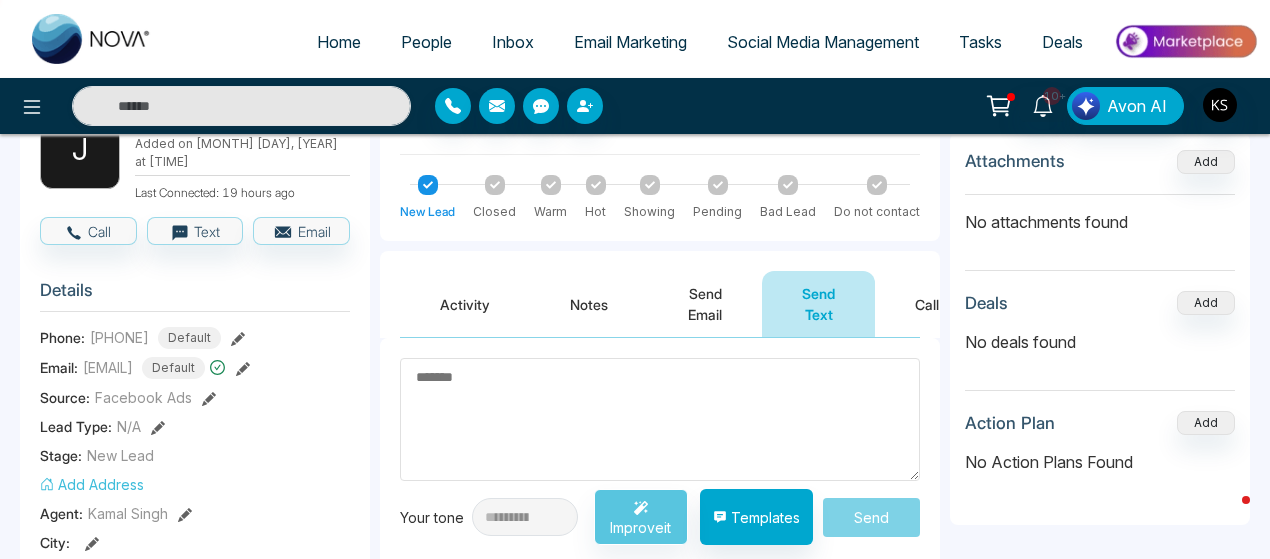 click at bounding box center [660, 419] 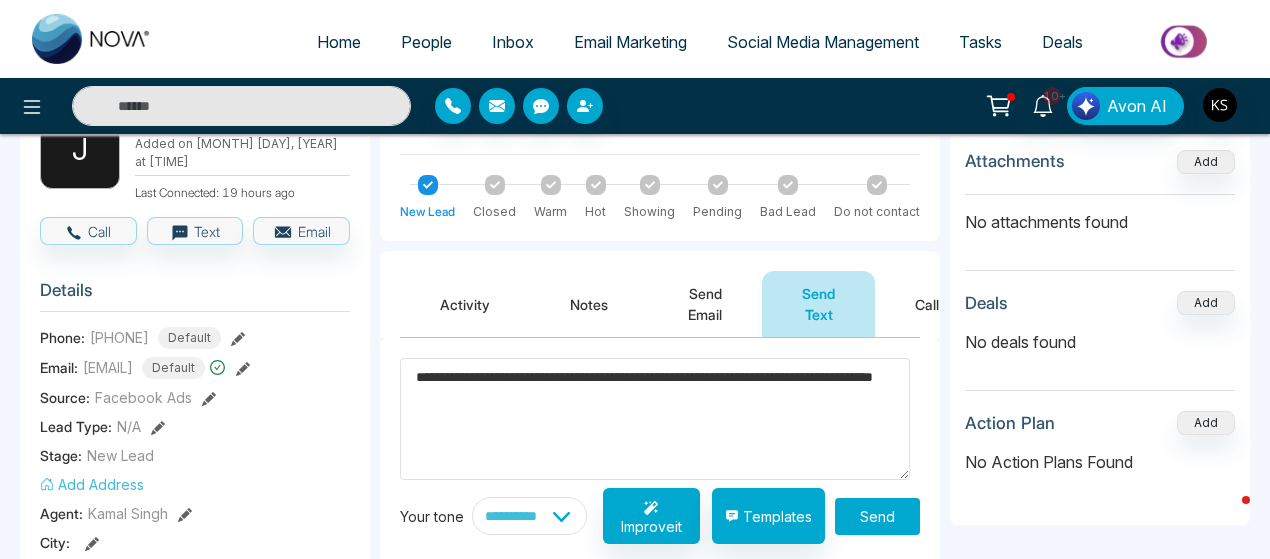 type on "**********" 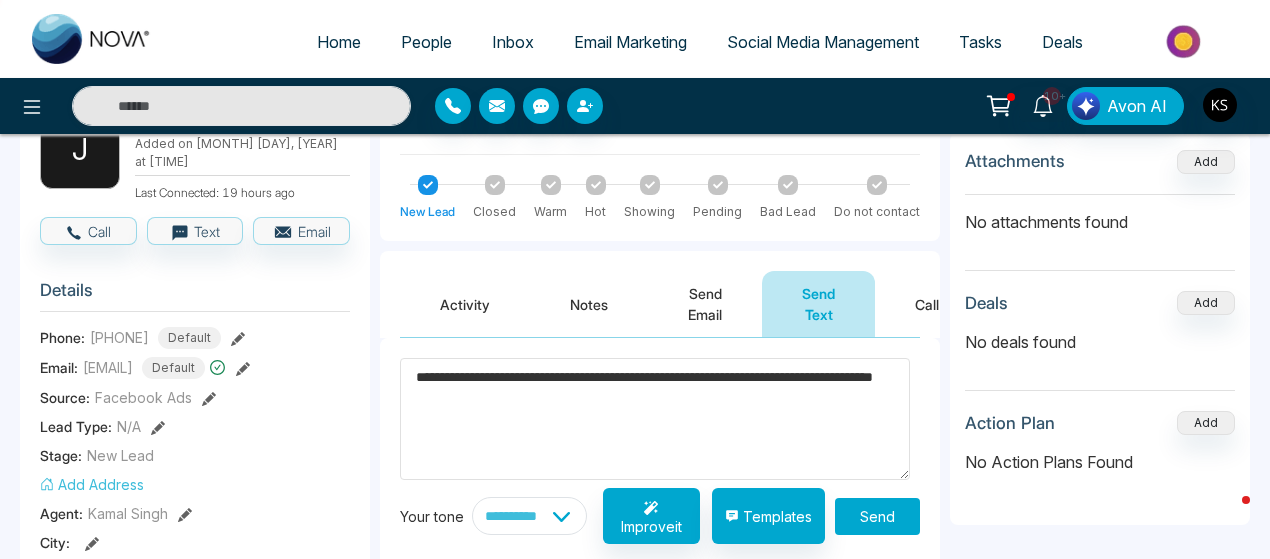 click on "Send" at bounding box center (877, 516) 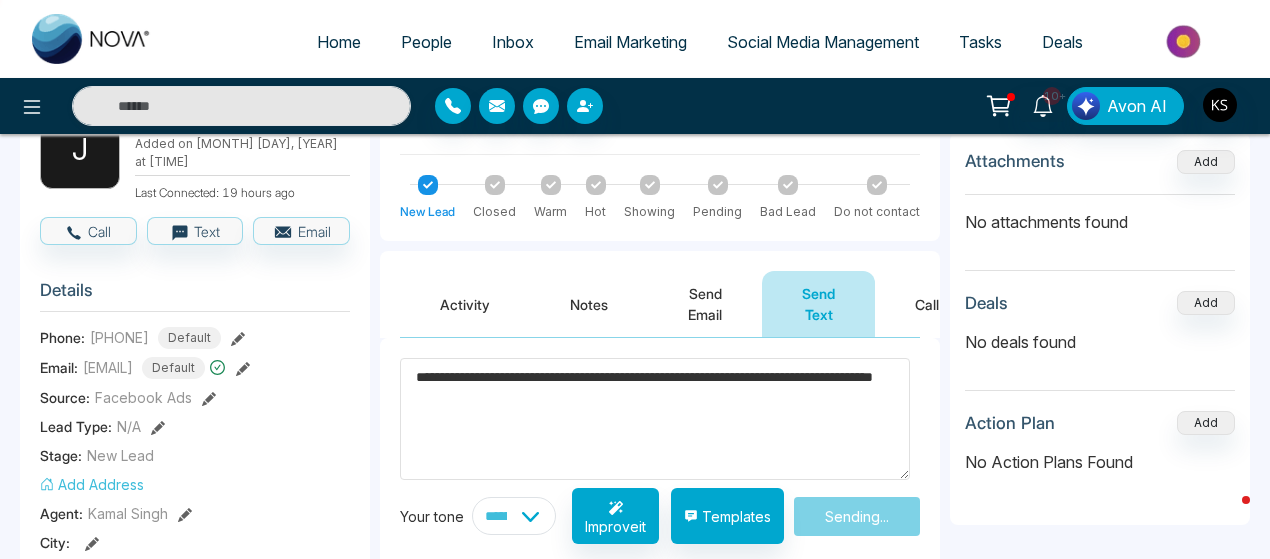 type 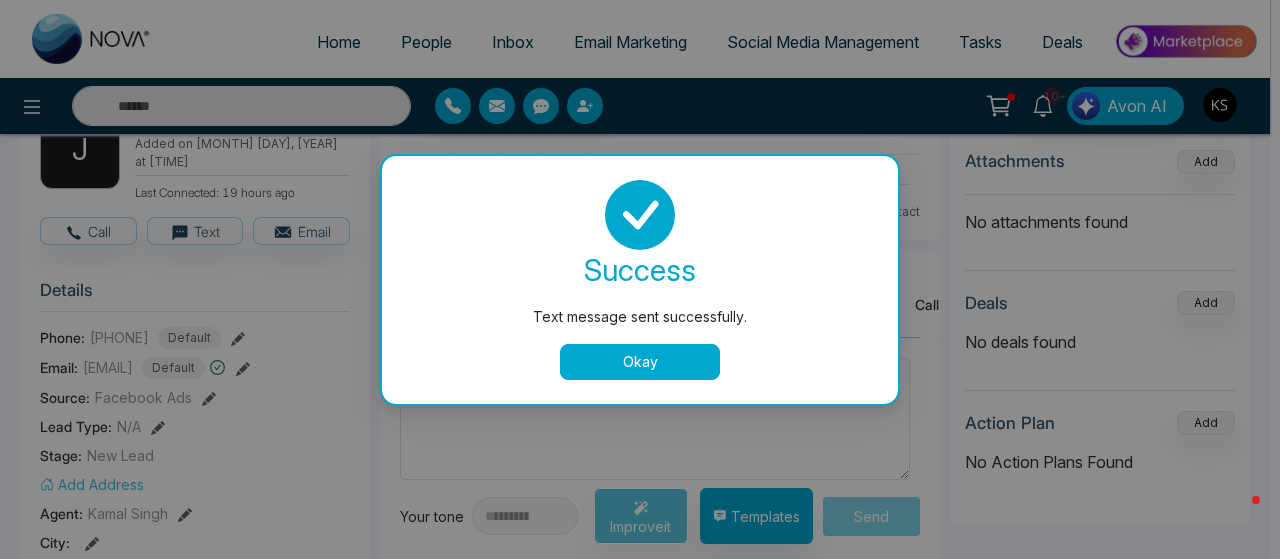 click on "Okay" at bounding box center (640, 362) 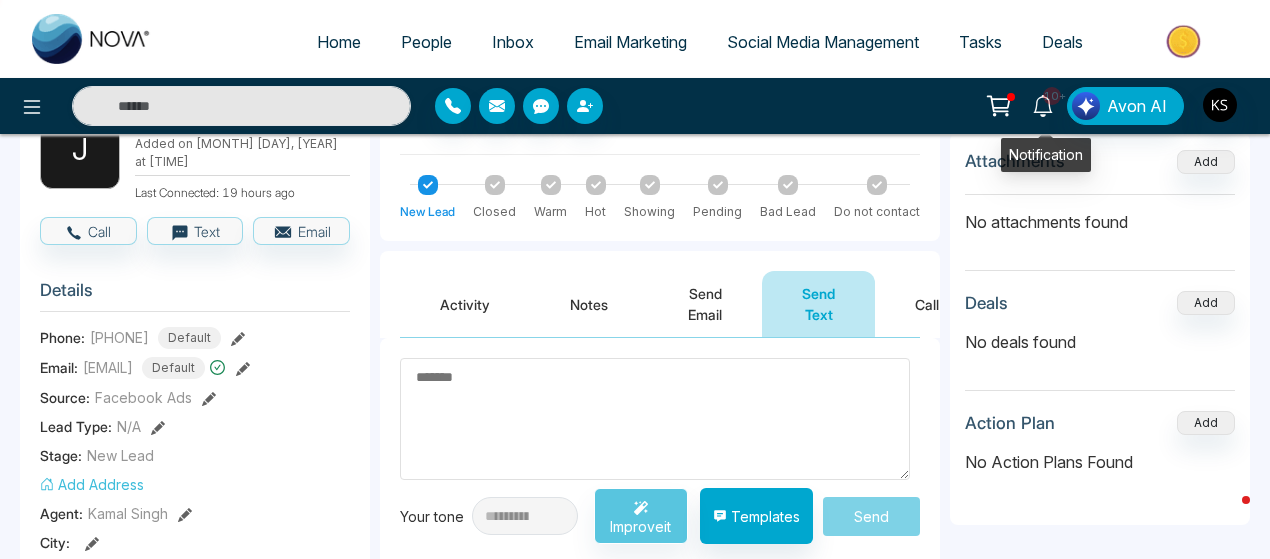 click on "10+" at bounding box center [1043, 104] 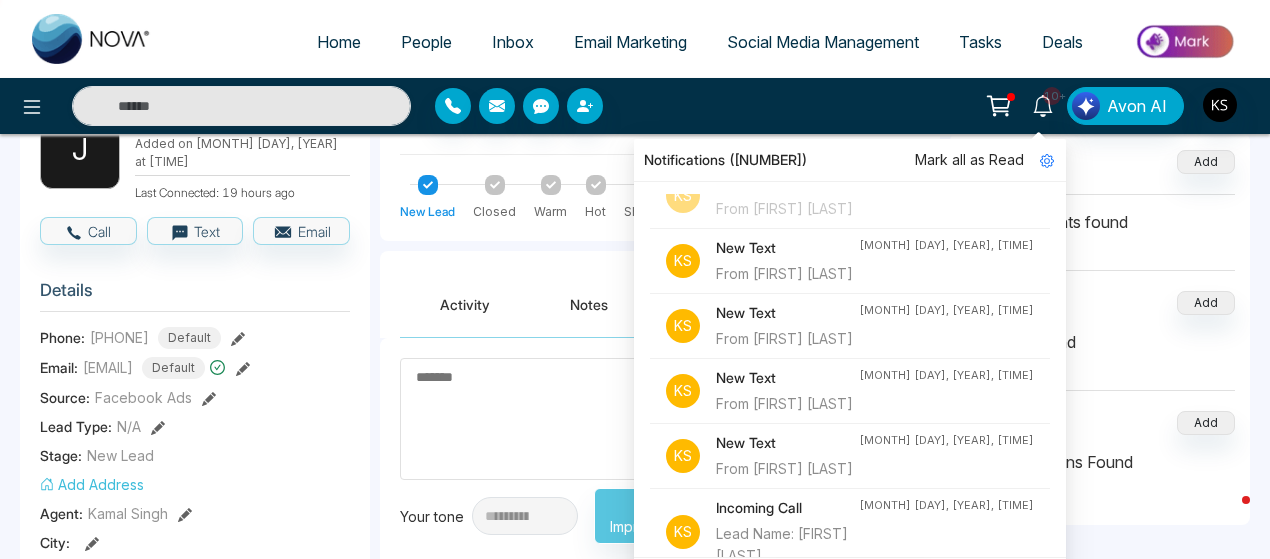 scroll, scrollTop: 180, scrollLeft: 0, axis: vertical 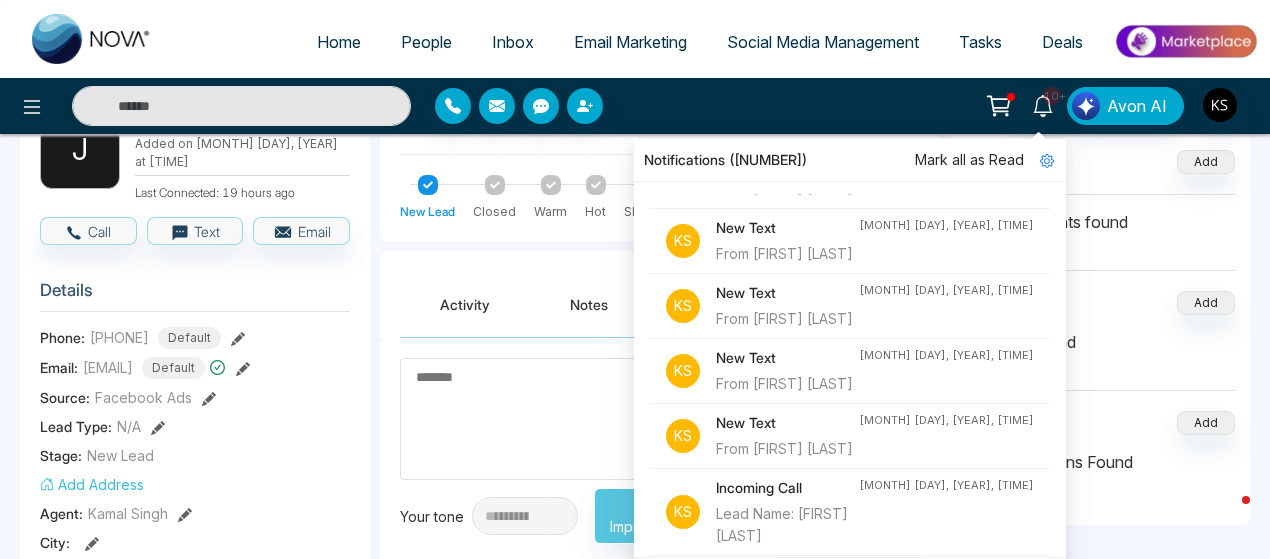 click on "From [FIRST] [LAST]" at bounding box center [787, 384] 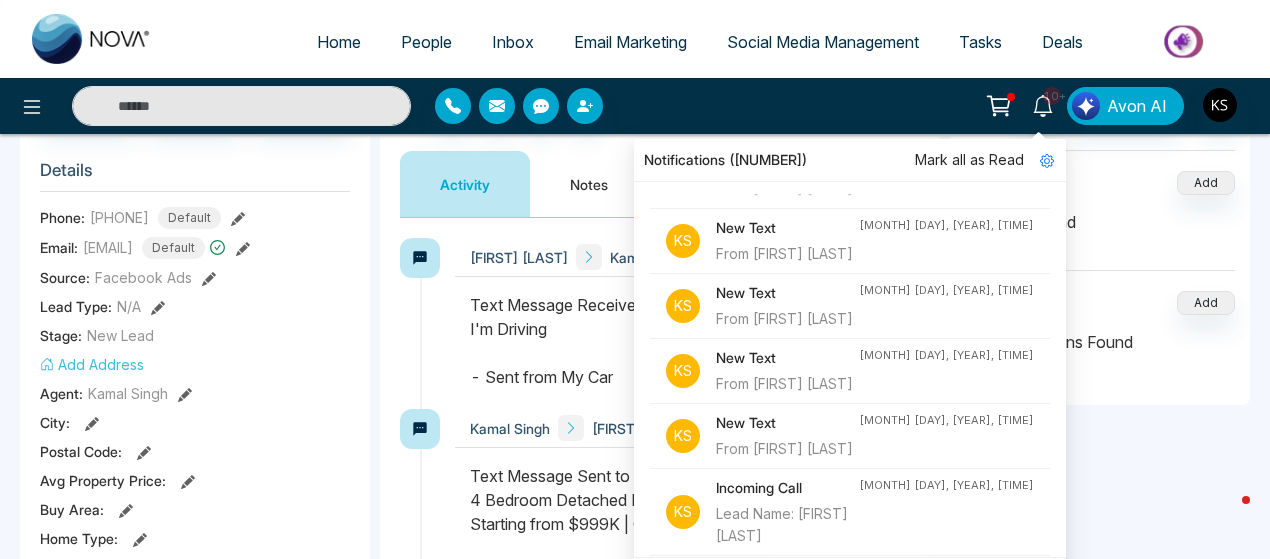scroll, scrollTop: 258, scrollLeft: 0, axis: vertical 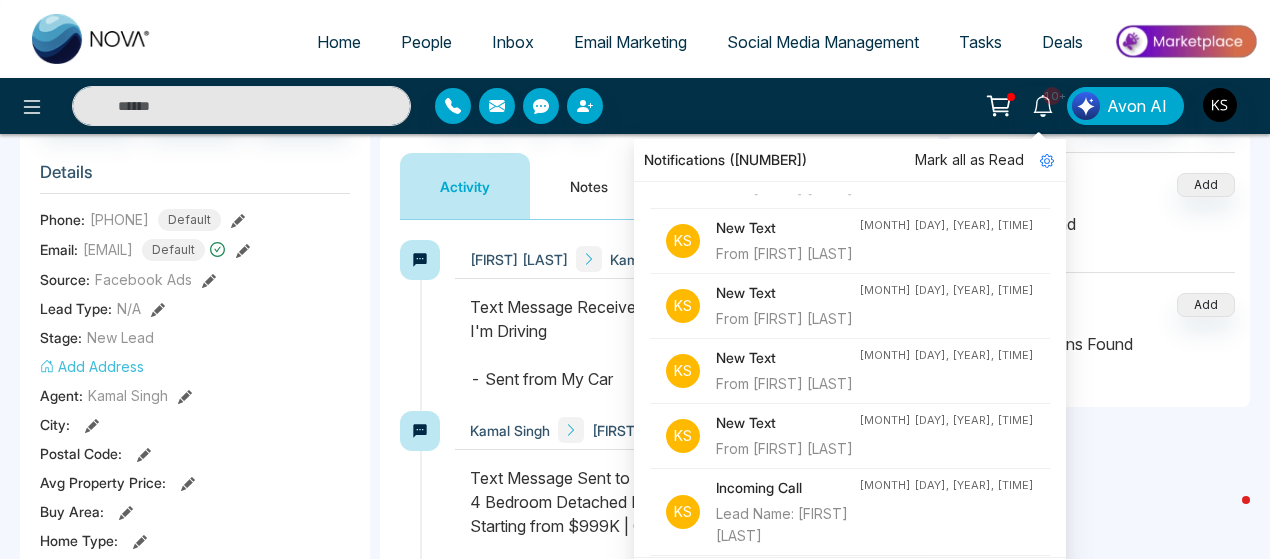 click on "Text Message Received from [PHONE]  I'm Driving
- Sent from My Car" at bounding box center [687, 343] 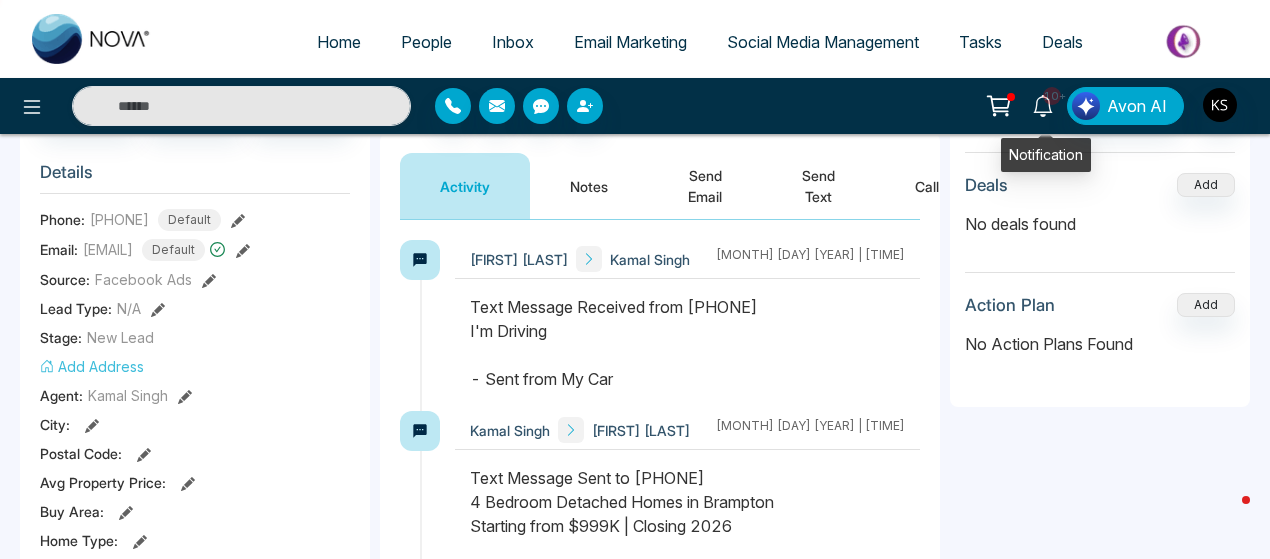 click 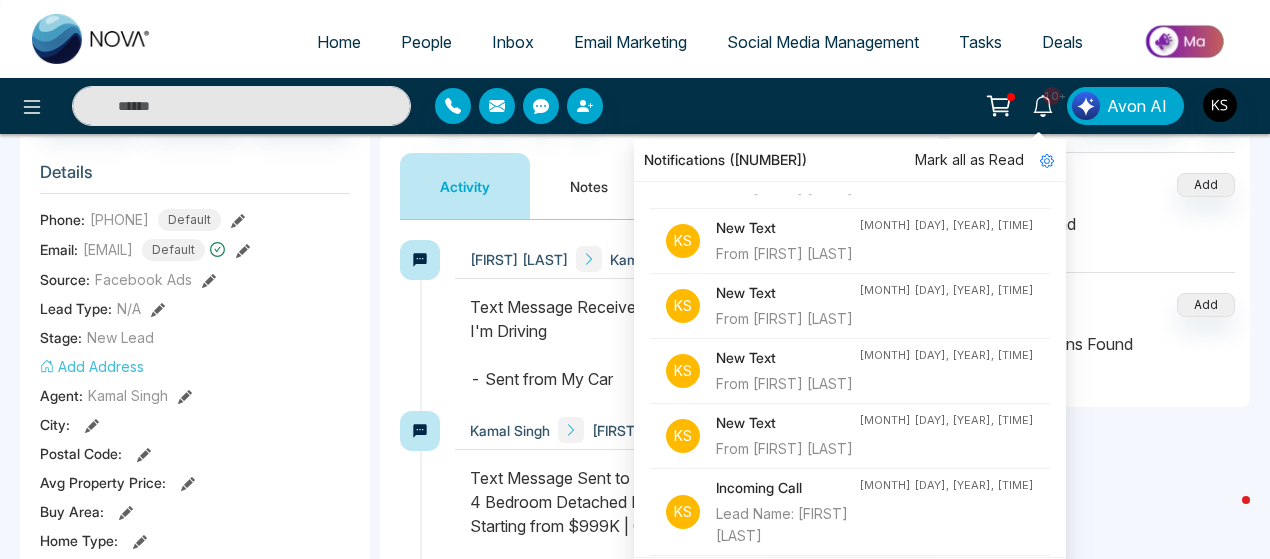 scroll, scrollTop: 254, scrollLeft: 0, axis: vertical 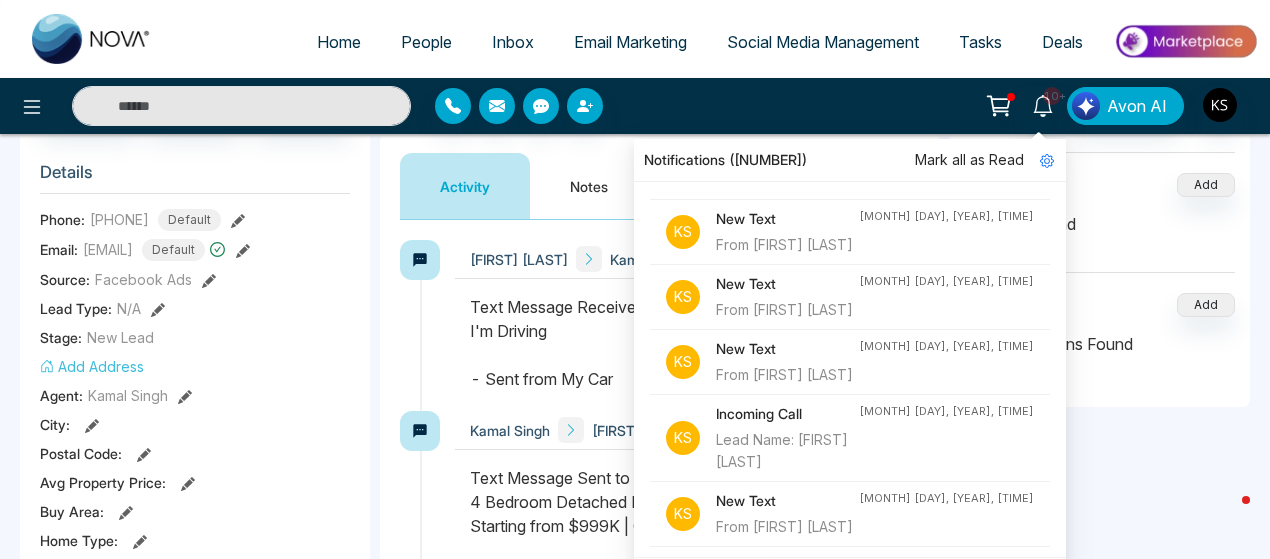 click on "From [FIRST] [LAST]" at bounding box center [787, 375] 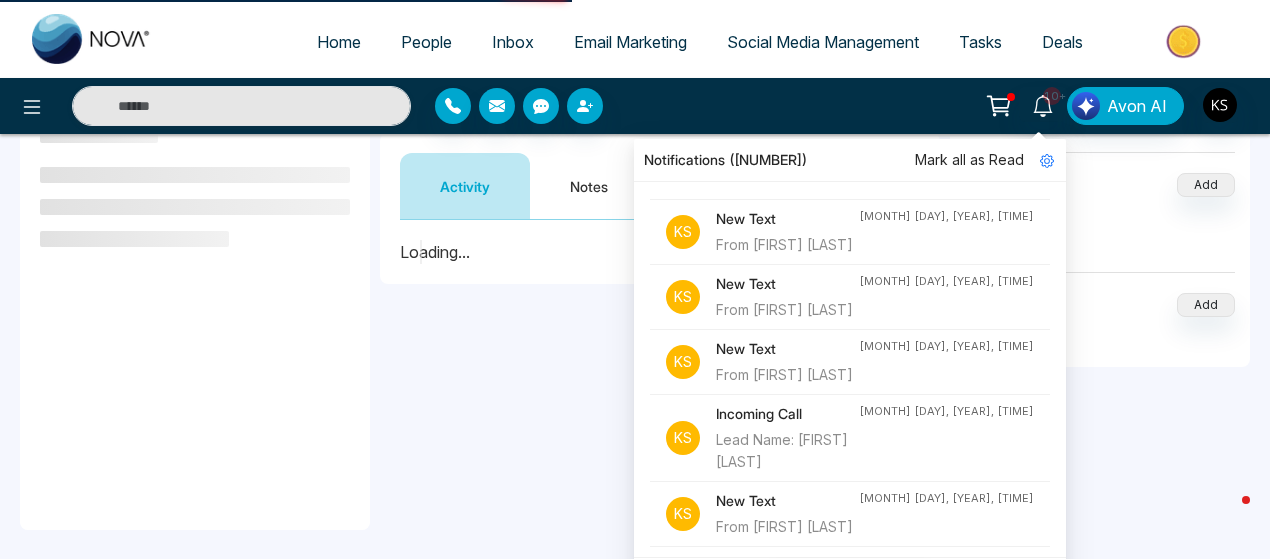 scroll, scrollTop: 0, scrollLeft: 0, axis: both 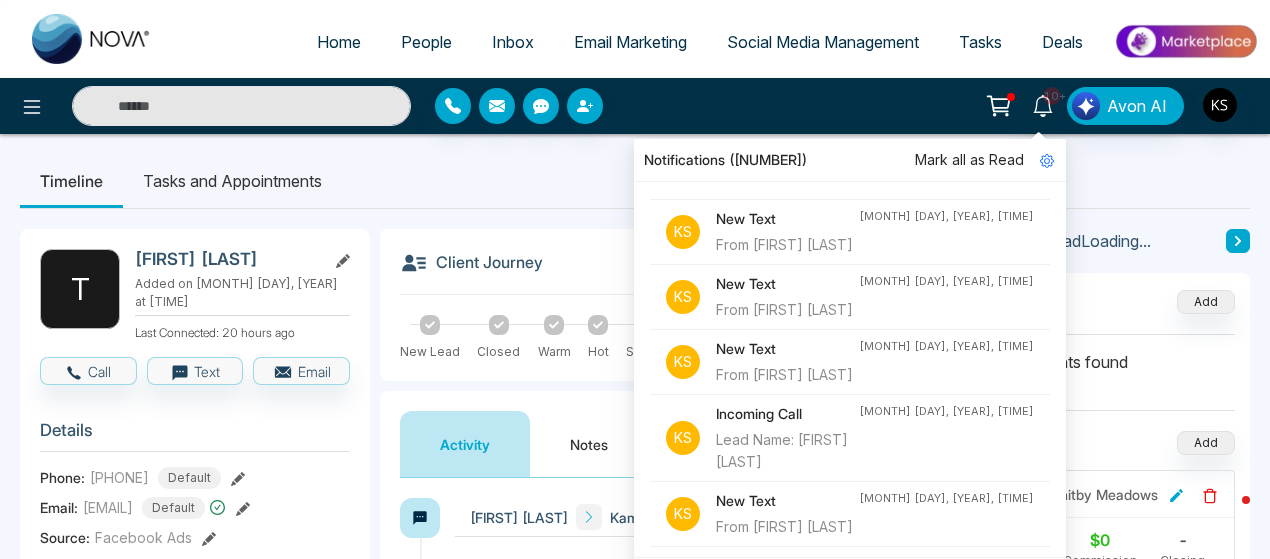 click on "Timeline Tasks and Appointments" at bounding box center [635, 181] 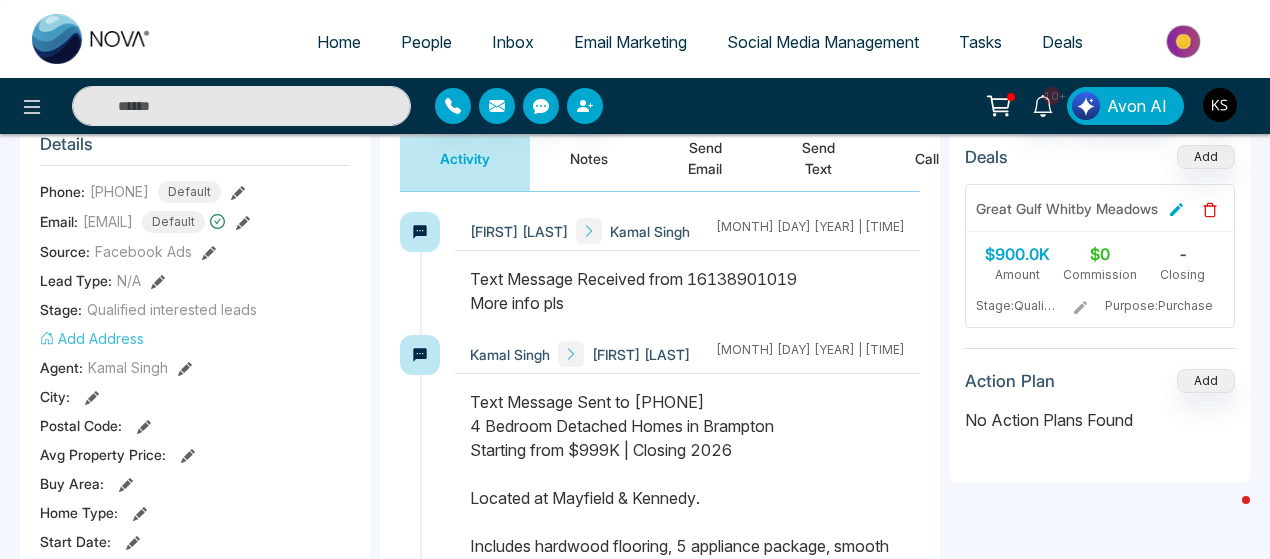 scroll, scrollTop: 0, scrollLeft: 0, axis: both 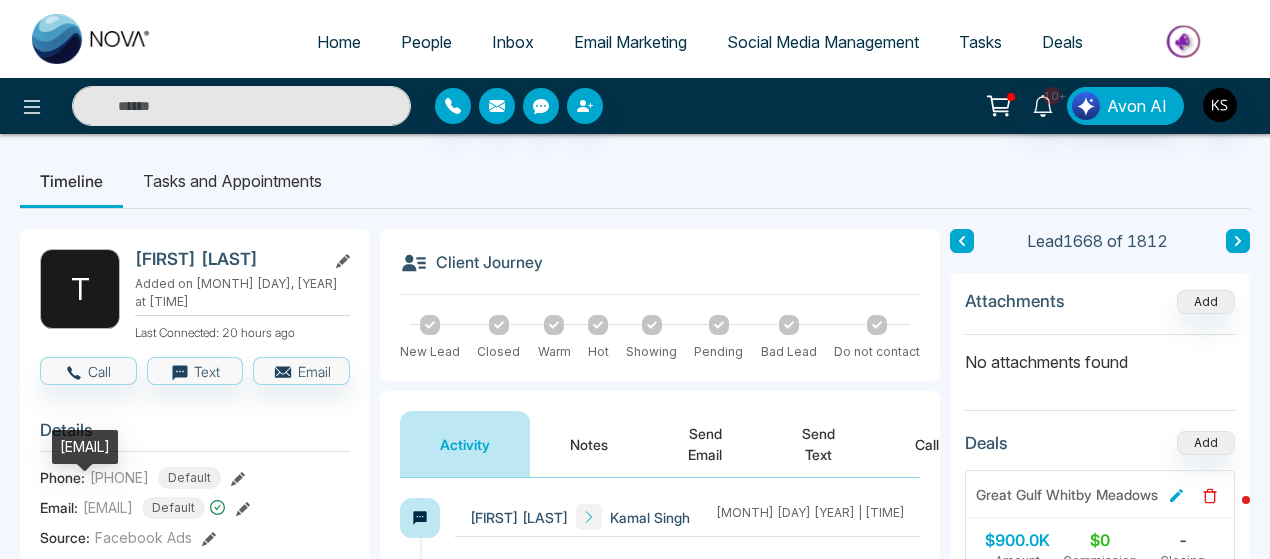 click on "[EMAIL]" at bounding box center (108, 507) 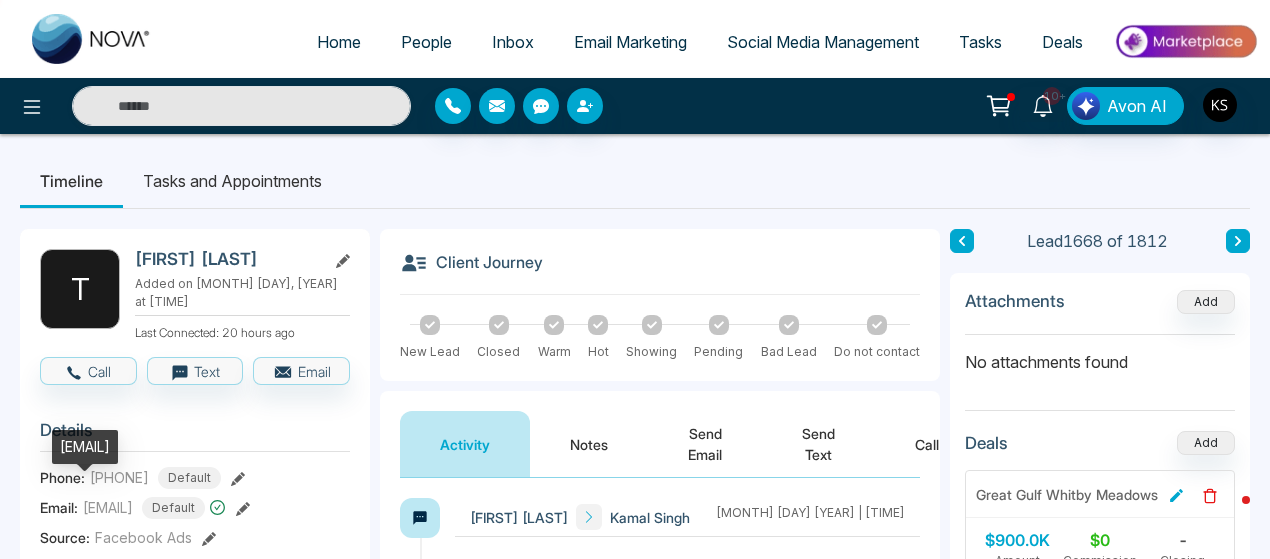 click on "[EMAIL]" at bounding box center (108, 507) 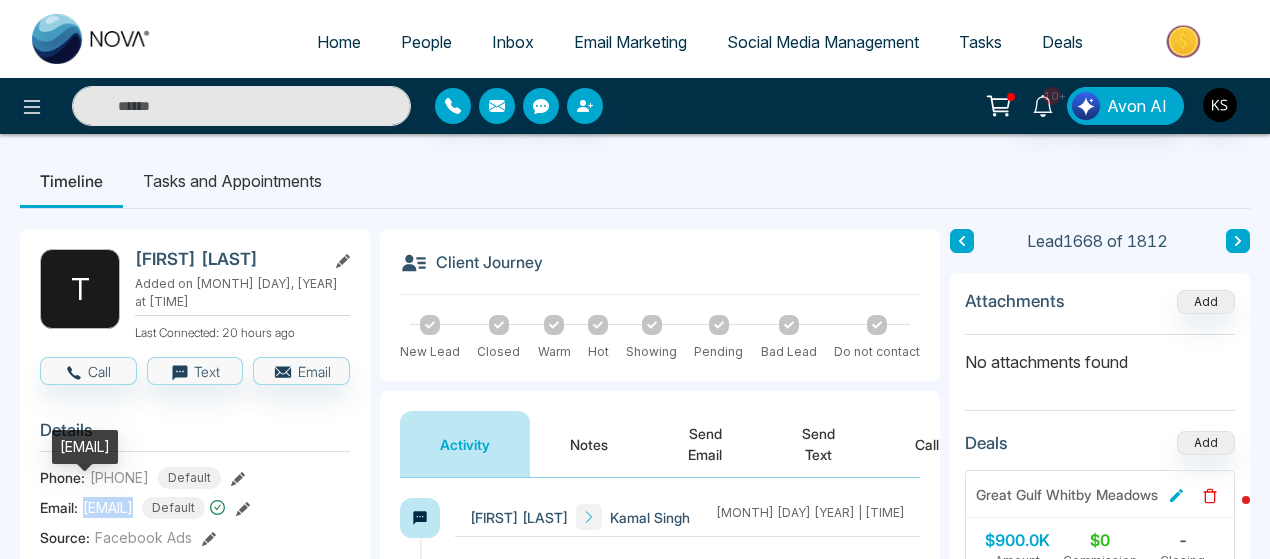 click on "[EMAIL]" at bounding box center [108, 507] 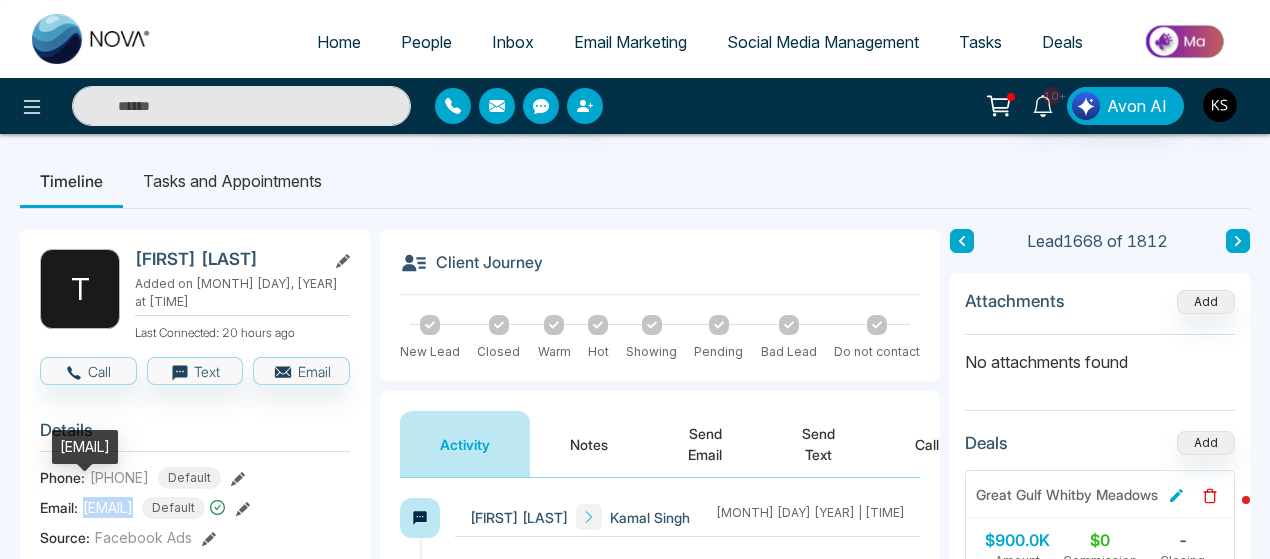 copy on "[EMAIL]" 